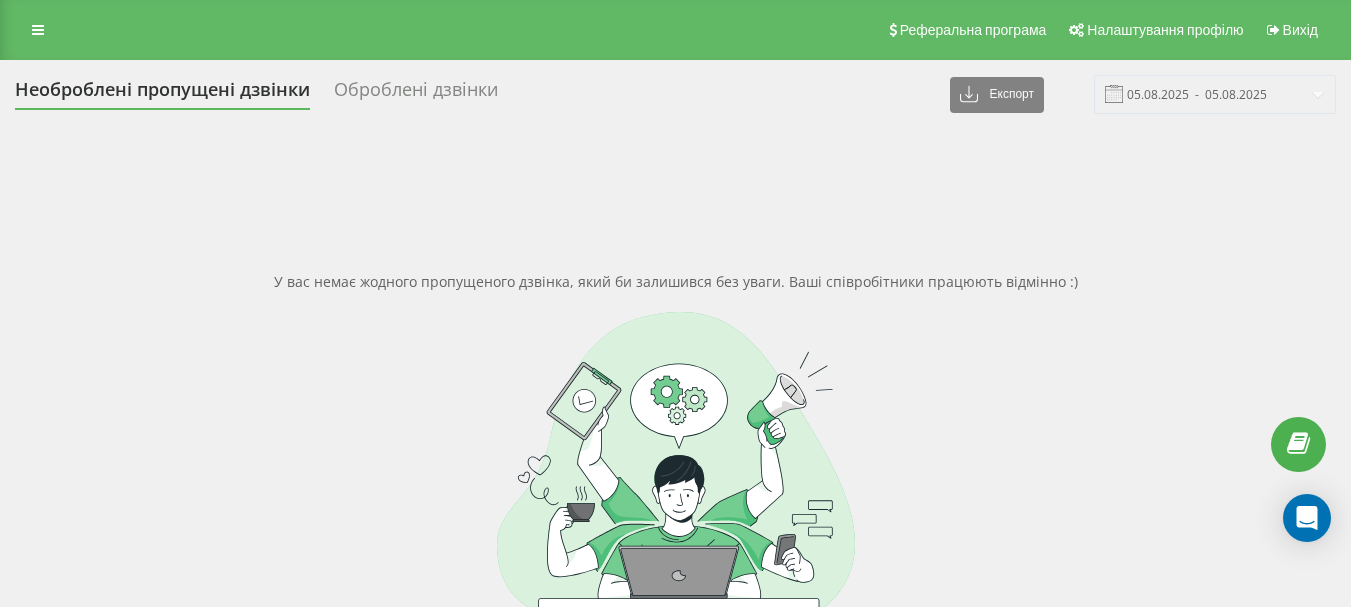 scroll, scrollTop: 0, scrollLeft: 0, axis: both 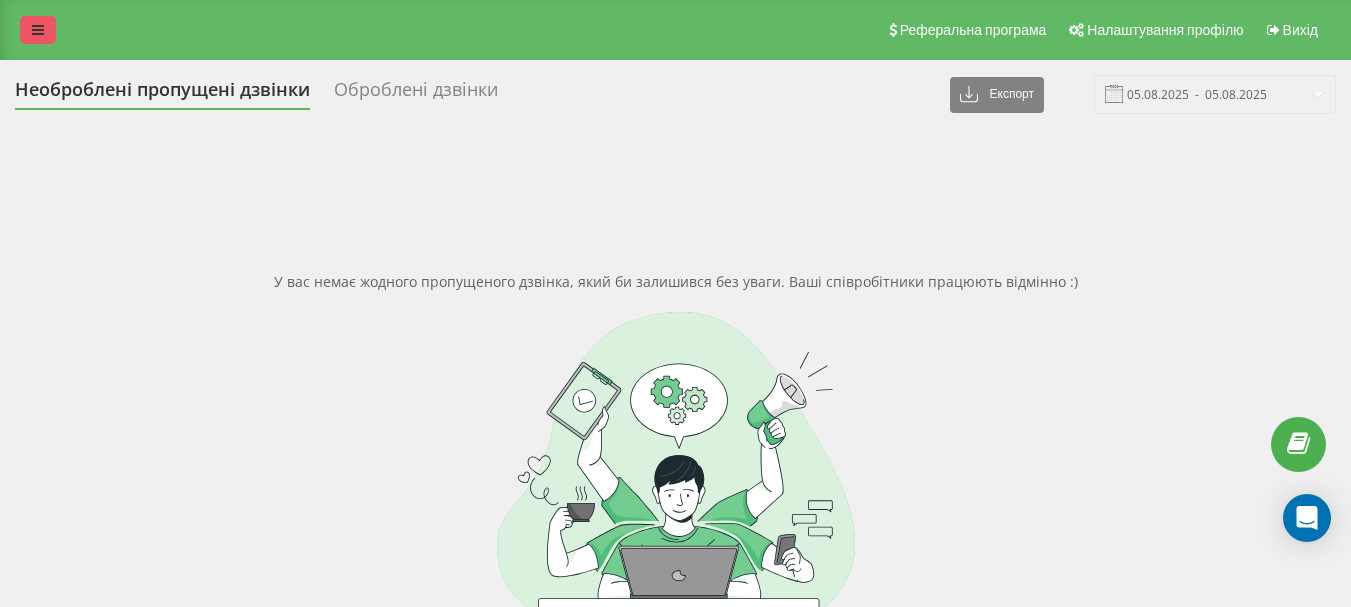 click at bounding box center (38, 30) 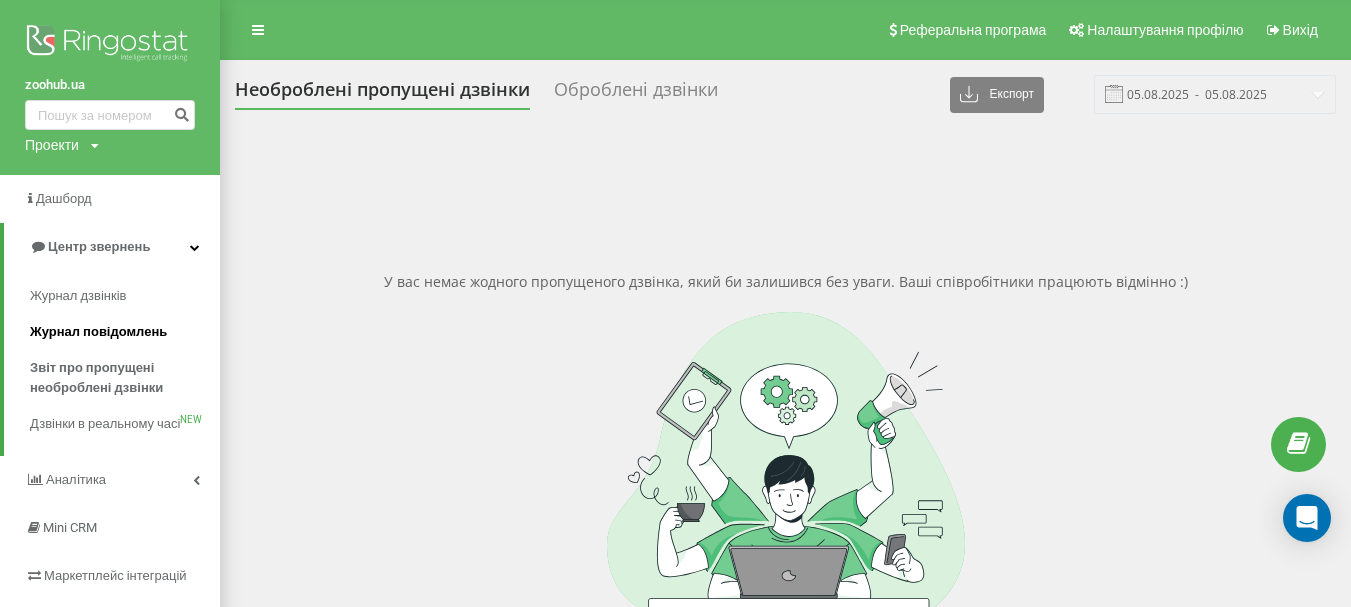 click on "Журнал повідомлень" at bounding box center (98, 332) 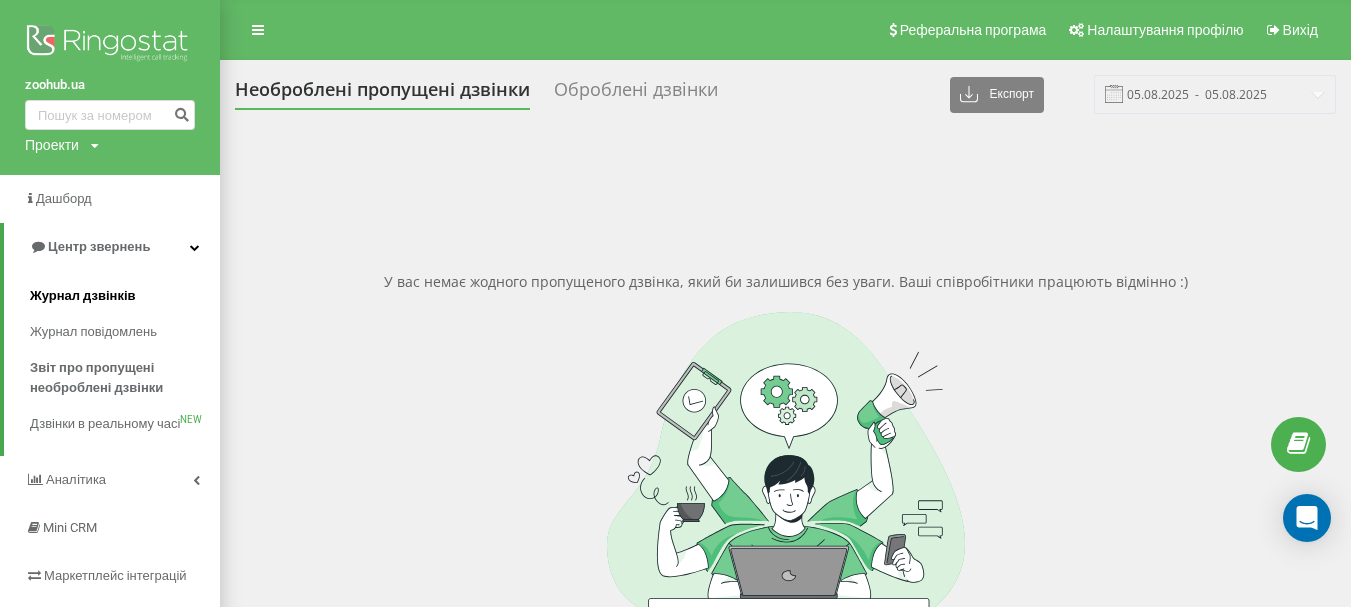 click on "Журнал дзвінків" at bounding box center (83, 296) 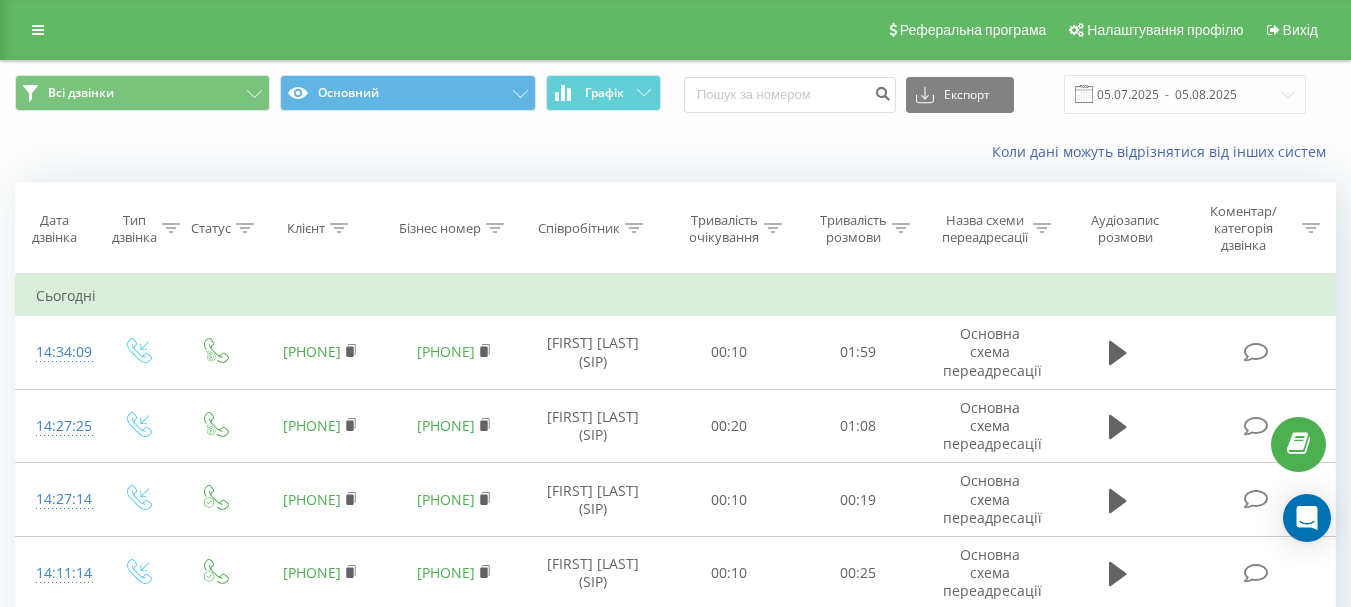 scroll, scrollTop: 0, scrollLeft: 0, axis: both 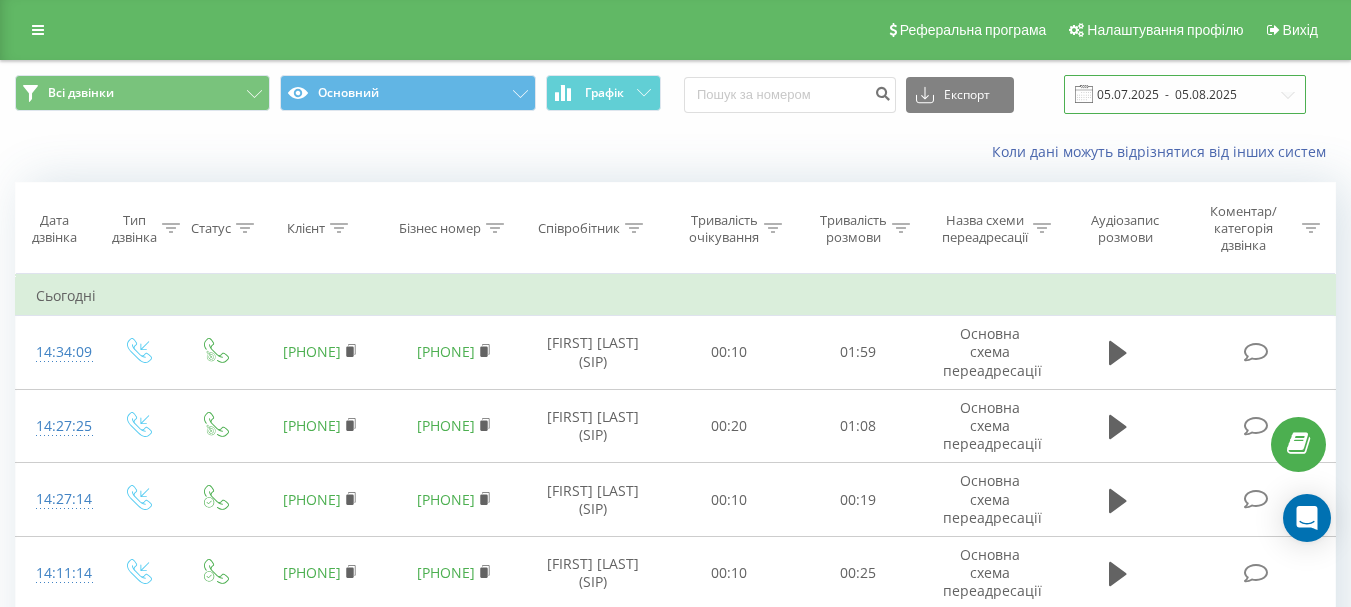 click on "05.07.2025  -  05.08.2025" at bounding box center (1185, 94) 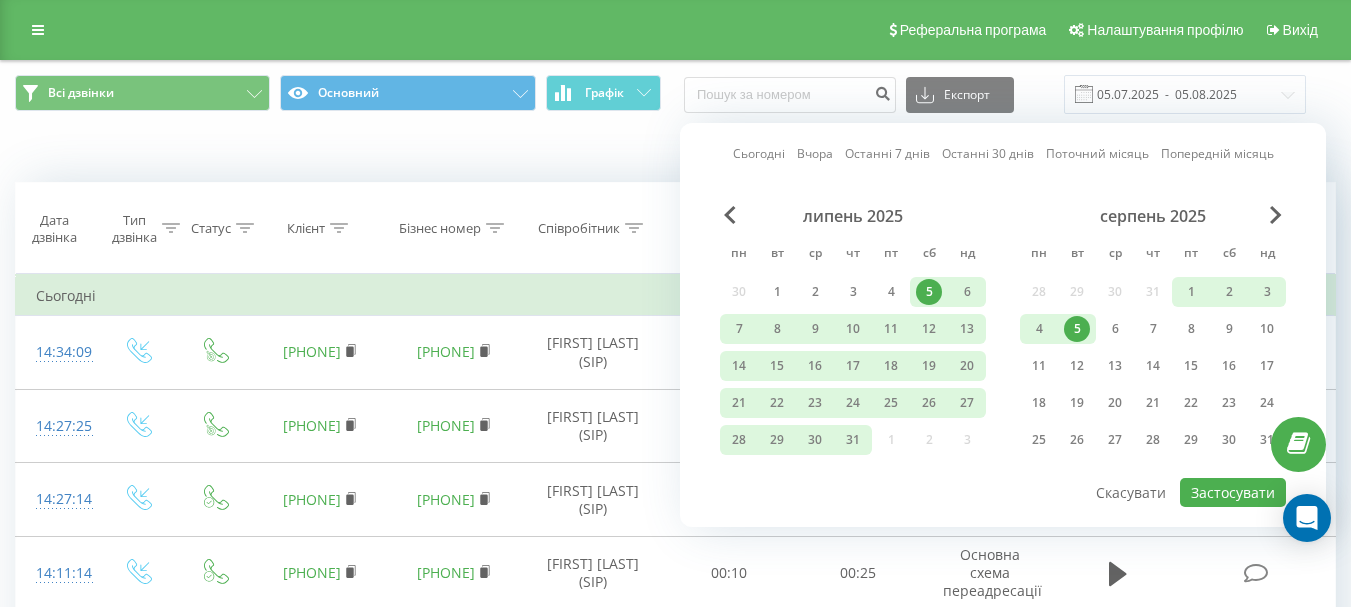 click on "Сьогодні" at bounding box center [759, 153] 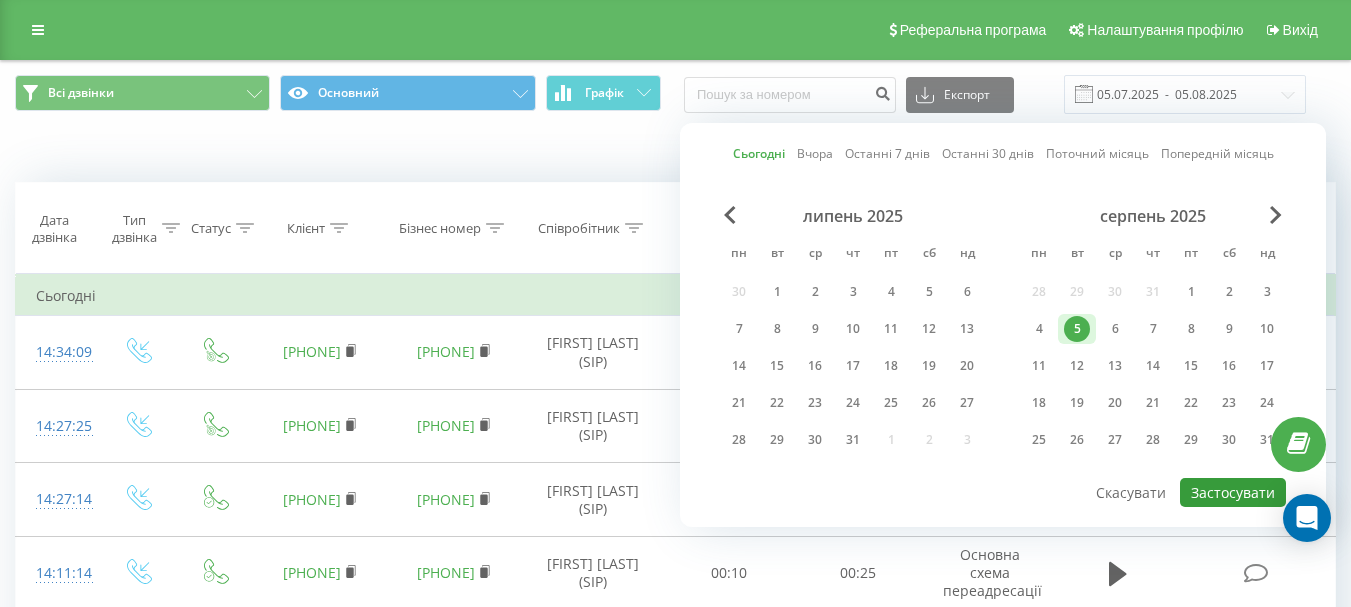 drag, startPoint x: 1214, startPoint y: 492, endPoint x: 977, endPoint y: 411, distance: 250.45958 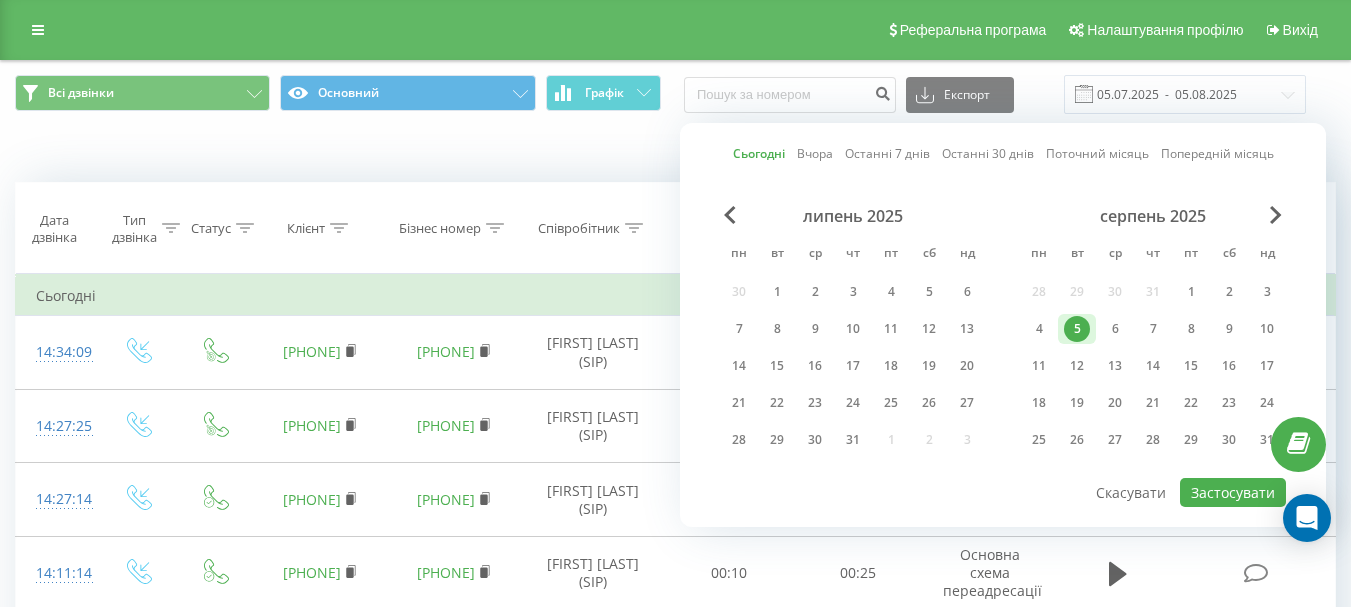 type on "05.08.2025  -  05.08.2025" 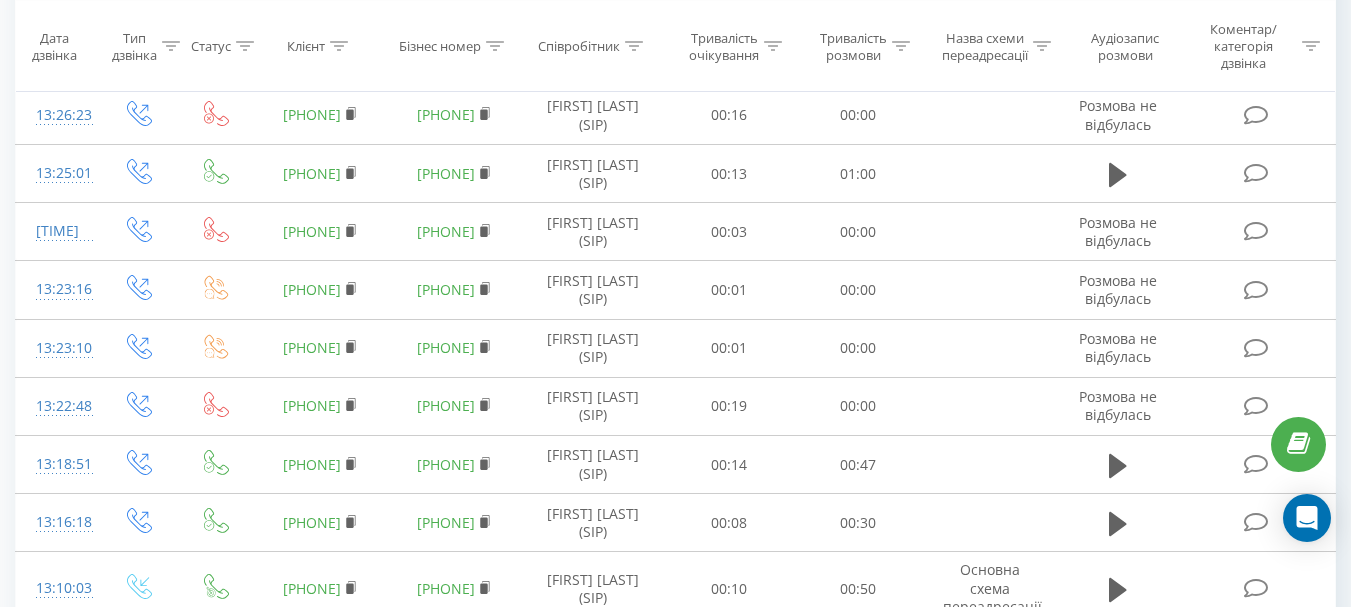 scroll, scrollTop: 1408, scrollLeft: 0, axis: vertical 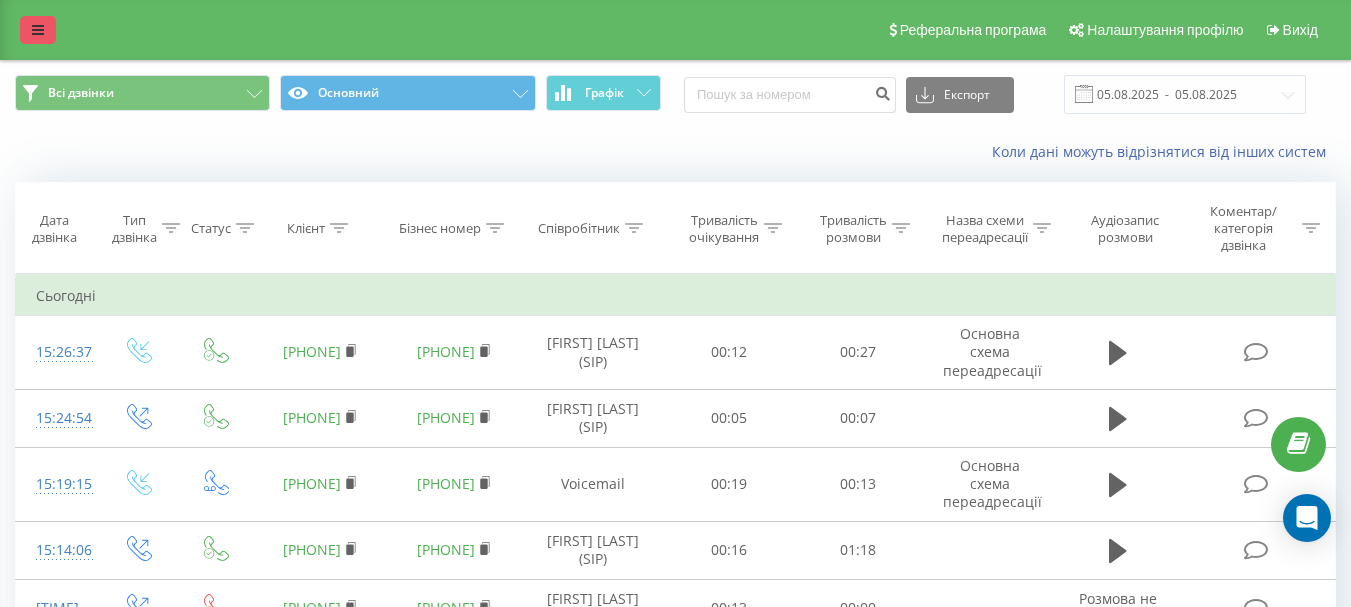 click at bounding box center (38, 30) 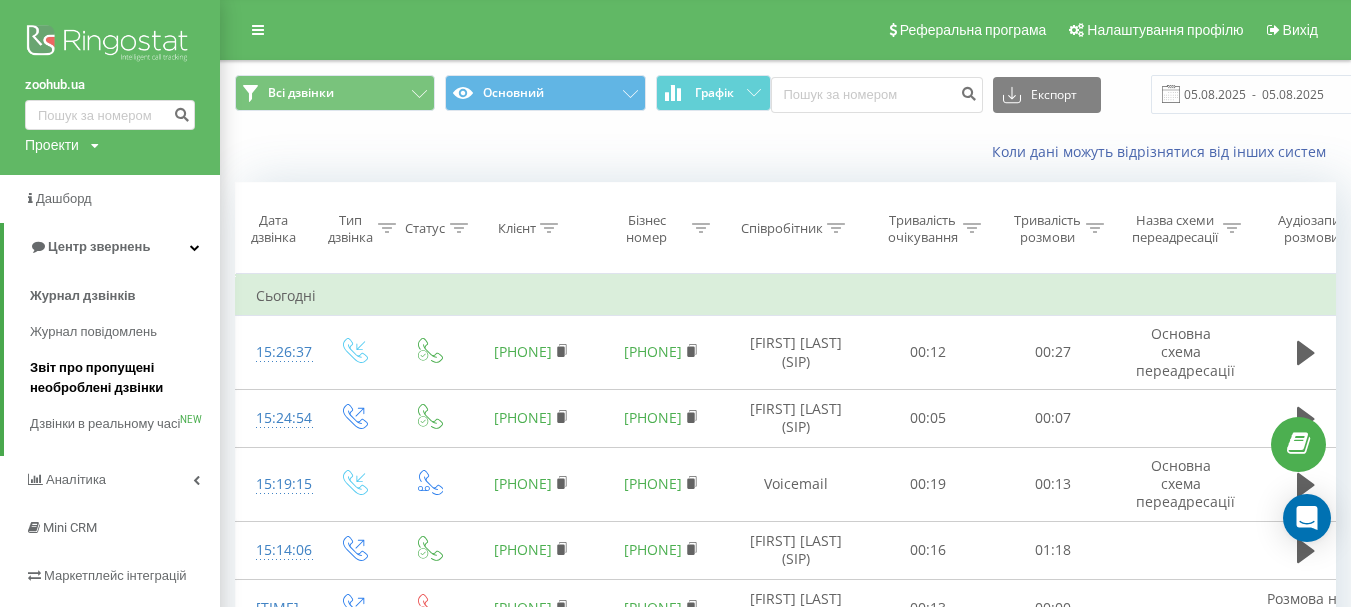 click on "Звіт про пропущені необроблені дзвінки" at bounding box center (120, 378) 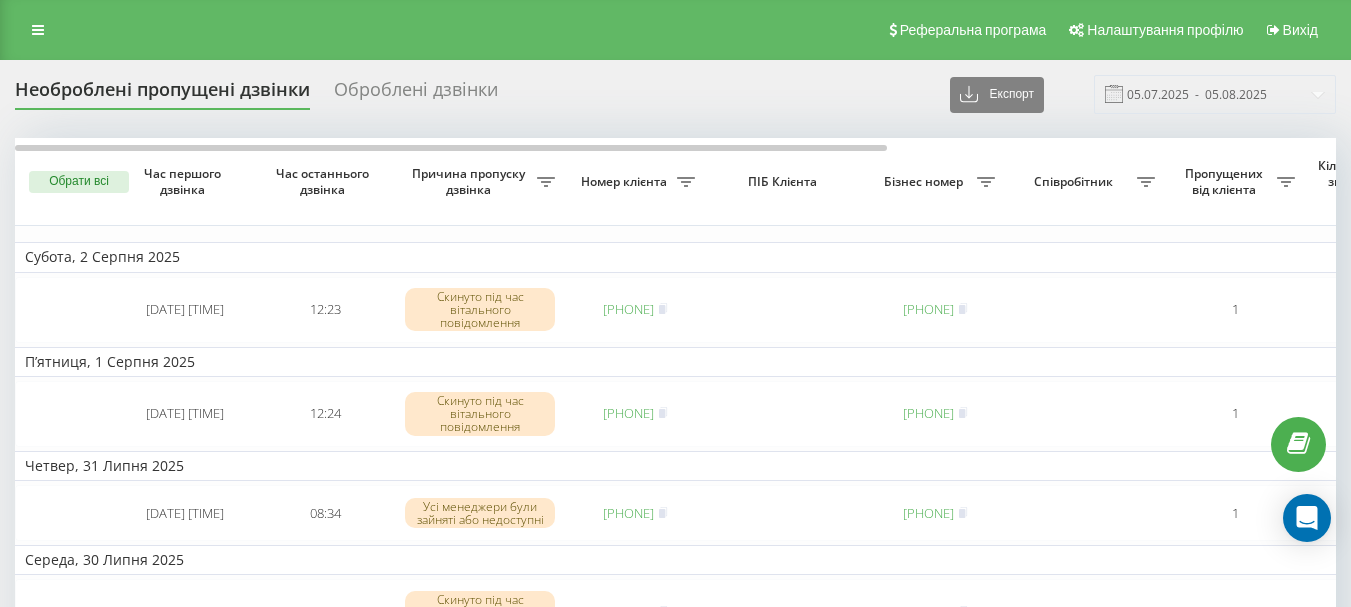 scroll, scrollTop: 0, scrollLeft: 0, axis: both 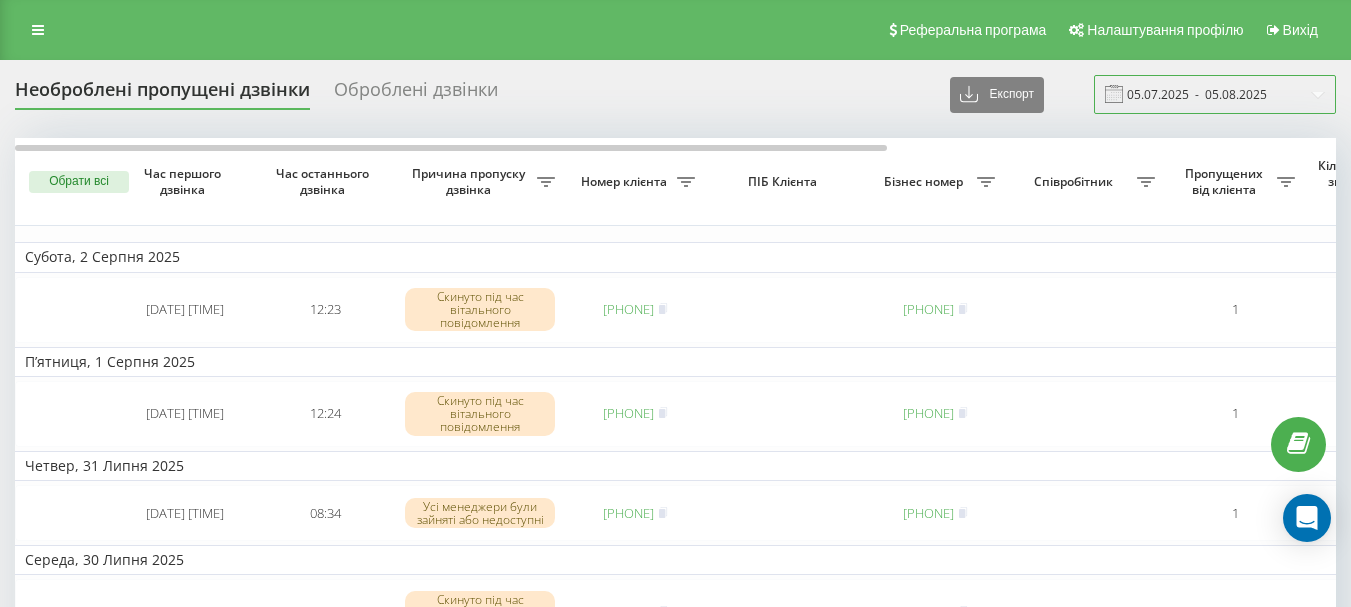click on "05.07.2025  -  05.08.2025" at bounding box center (1215, 94) 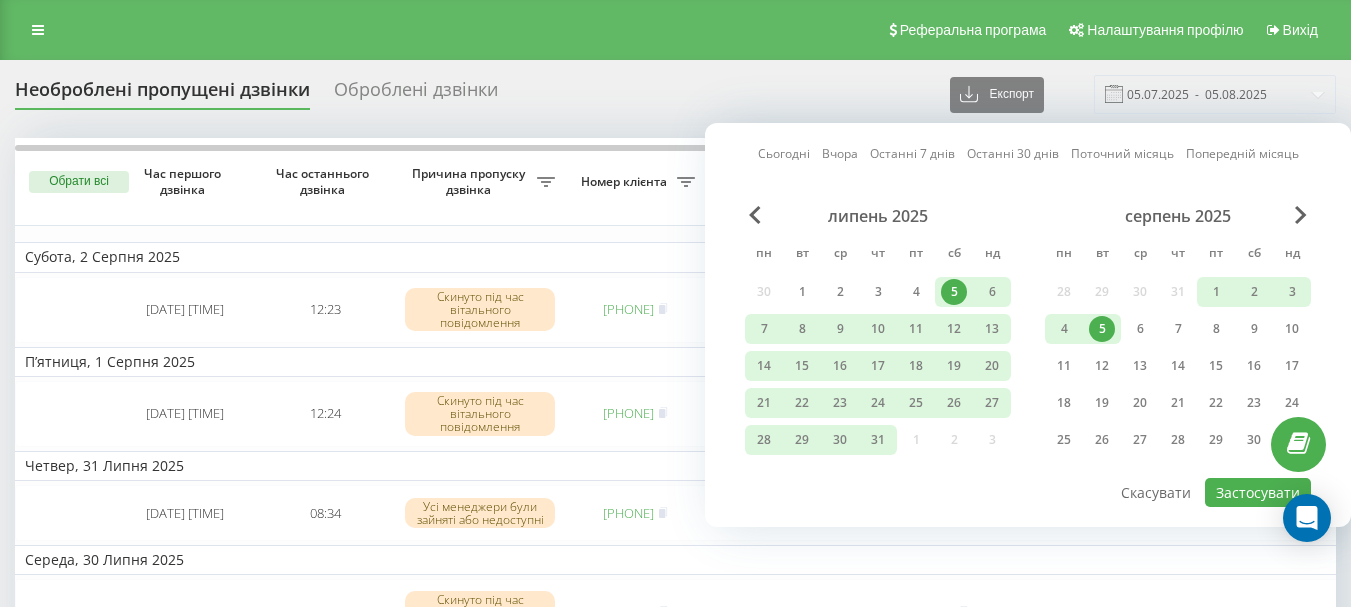 click on "Сьогодні" at bounding box center (784, 153) 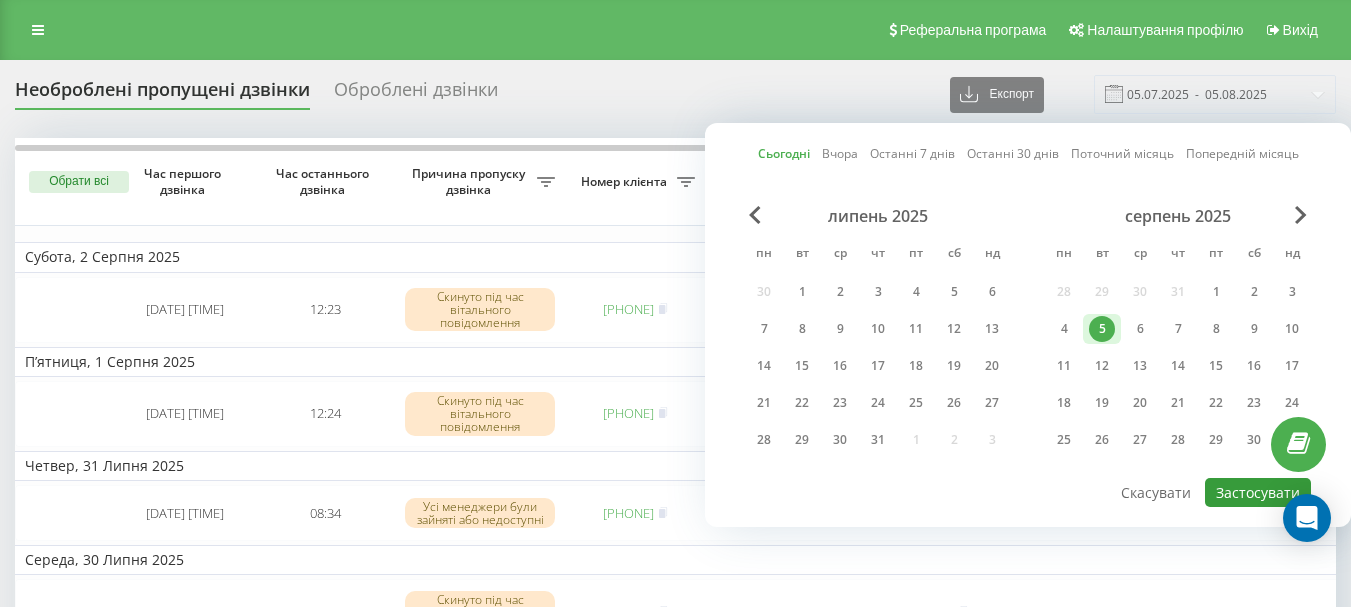 click on "Застосувати" at bounding box center (1258, 492) 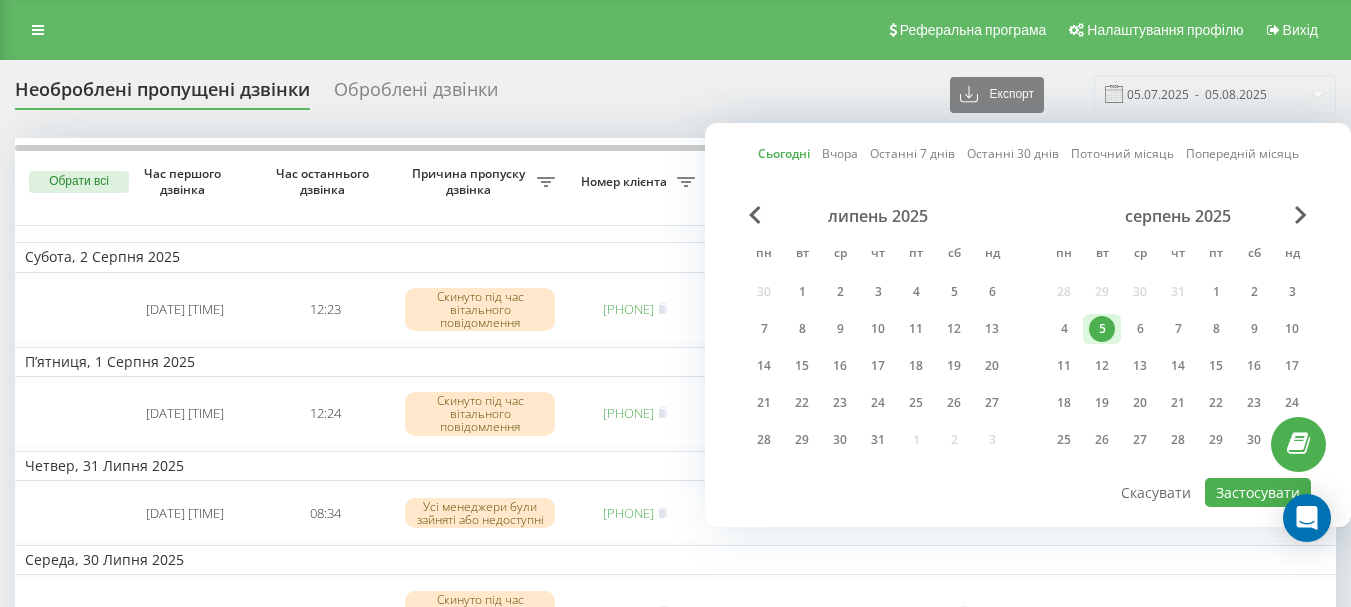 type on "05.08.2025  -  05.08.2025" 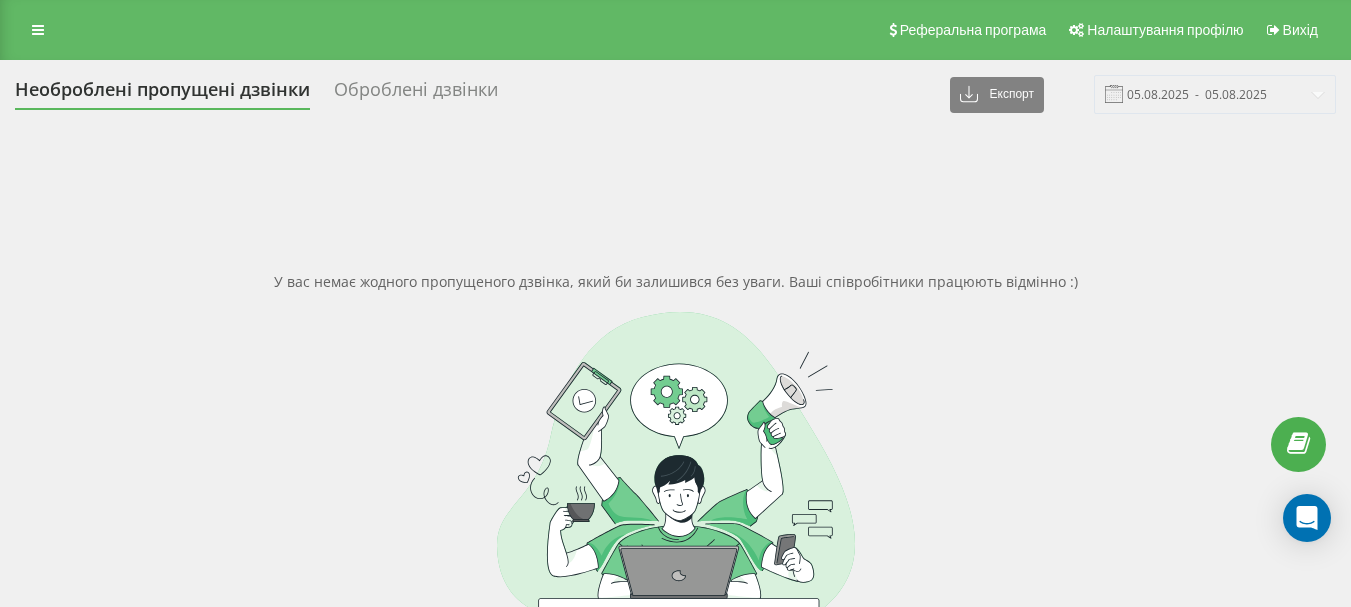 scroll, scrollTop: 0, scrollLeft: 0, axis: both 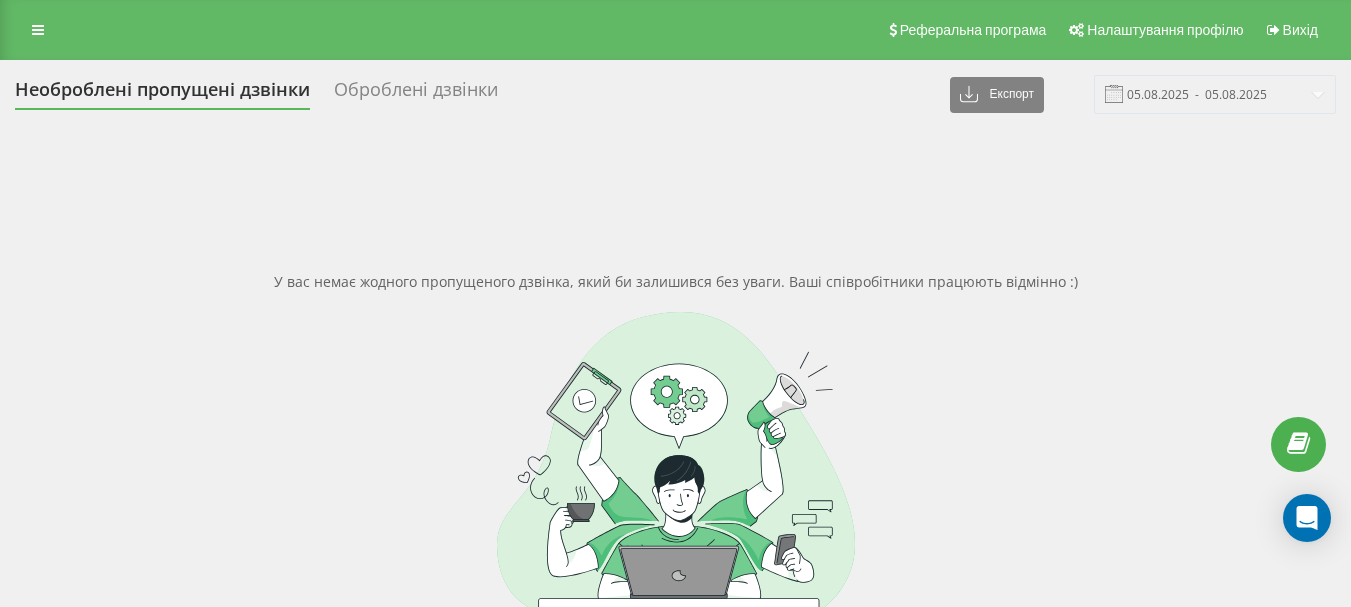 click at bounding box center (38, 30) 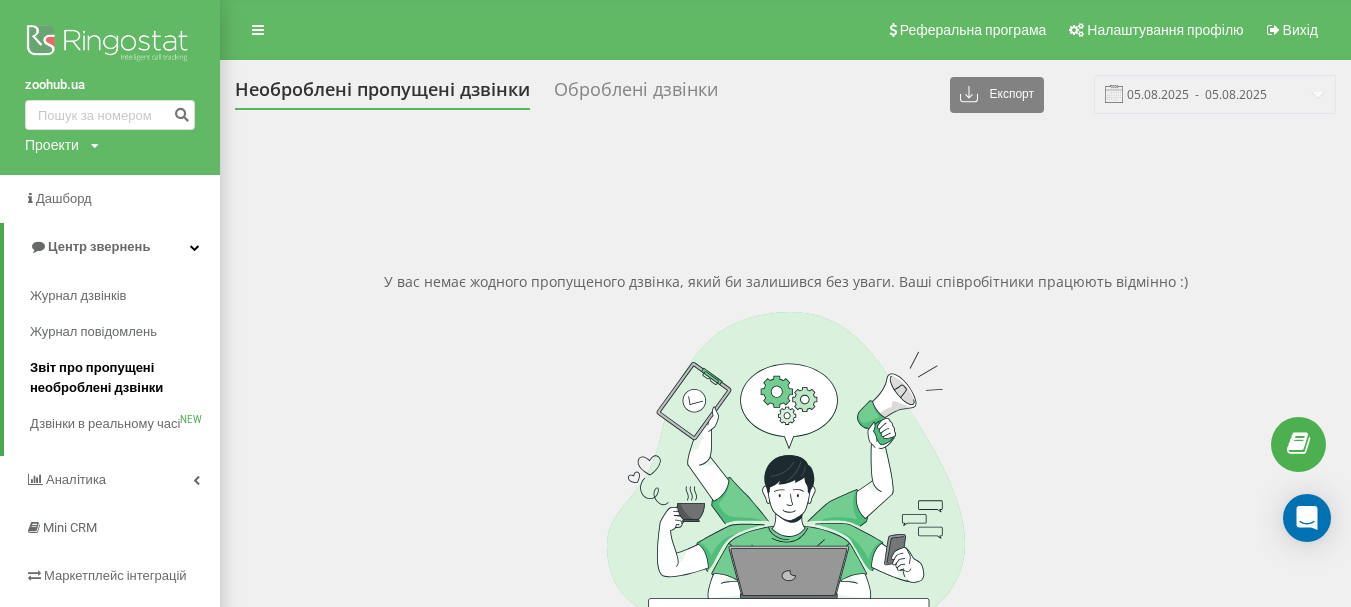 scroll, scrollTop: 0, scrollLeft: 0, axis: both 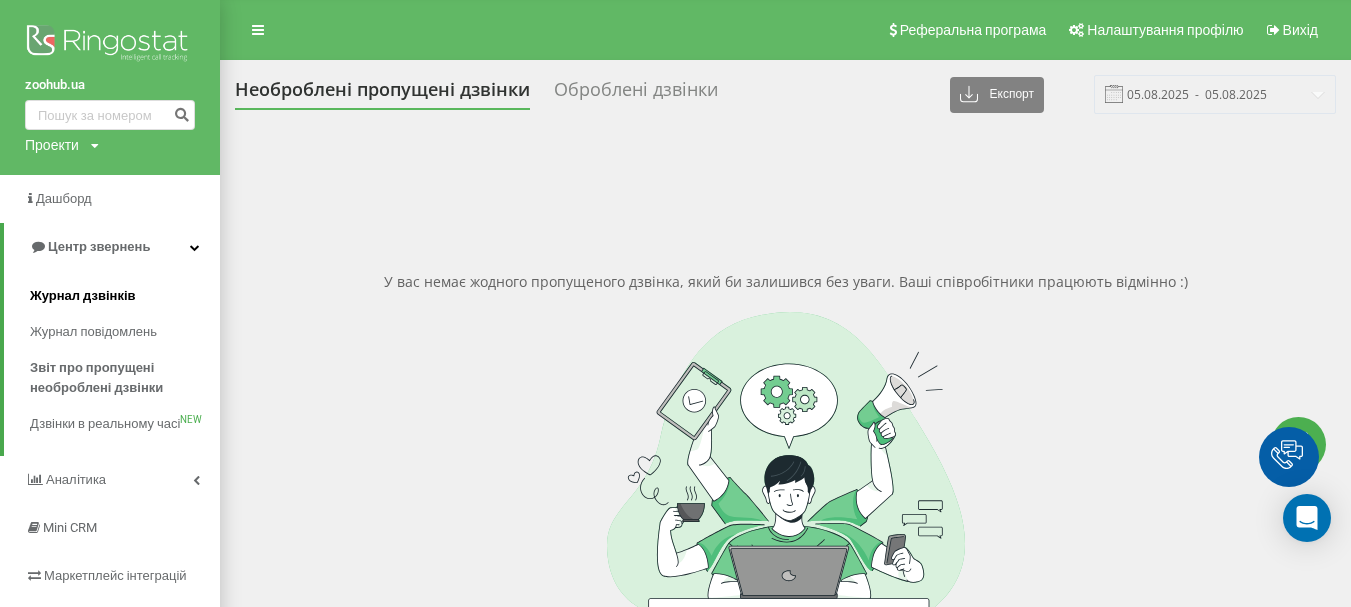 click on "Журнал дзвінків" at bounding box center (83, 296) 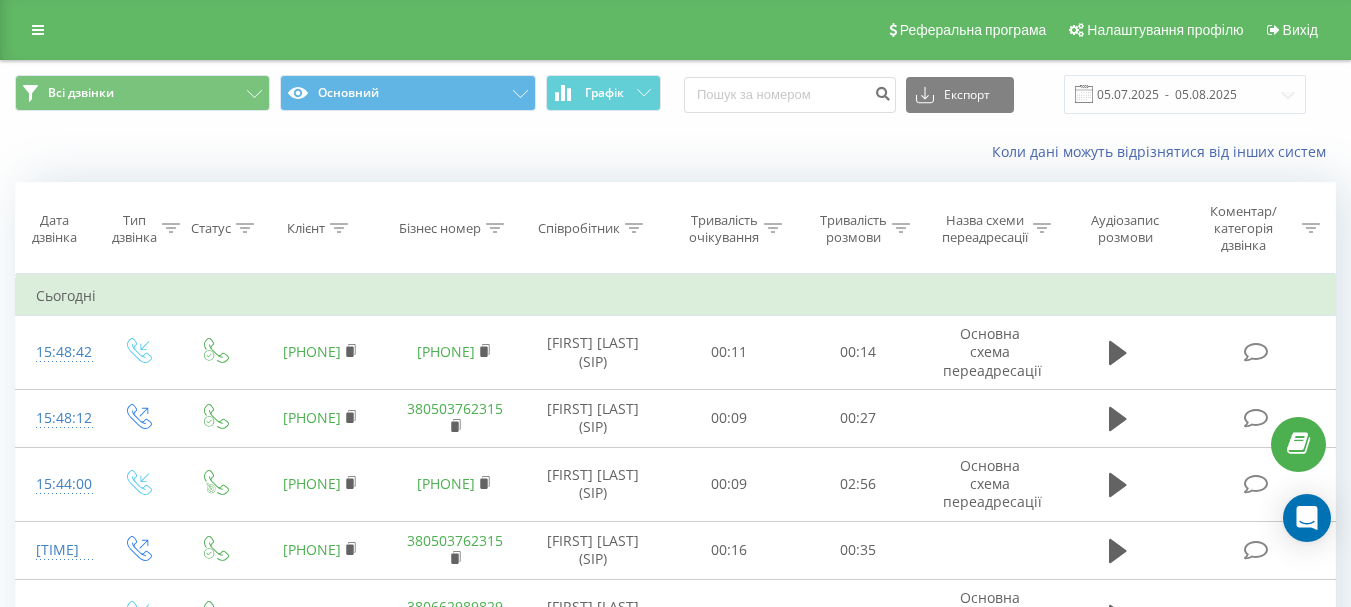scroll, scrollTop: 0, scrollLeft: 0, axis: both 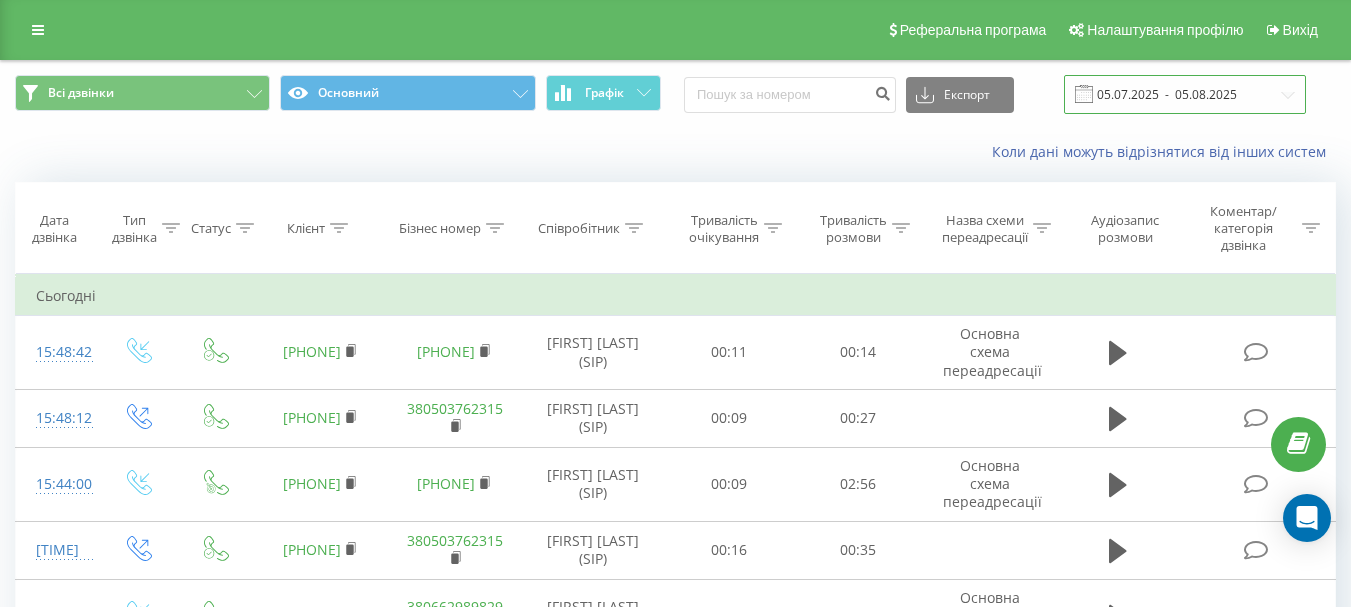 click on "05.07.2025  -  05.08.2025" at bounding box center [1185, 94] 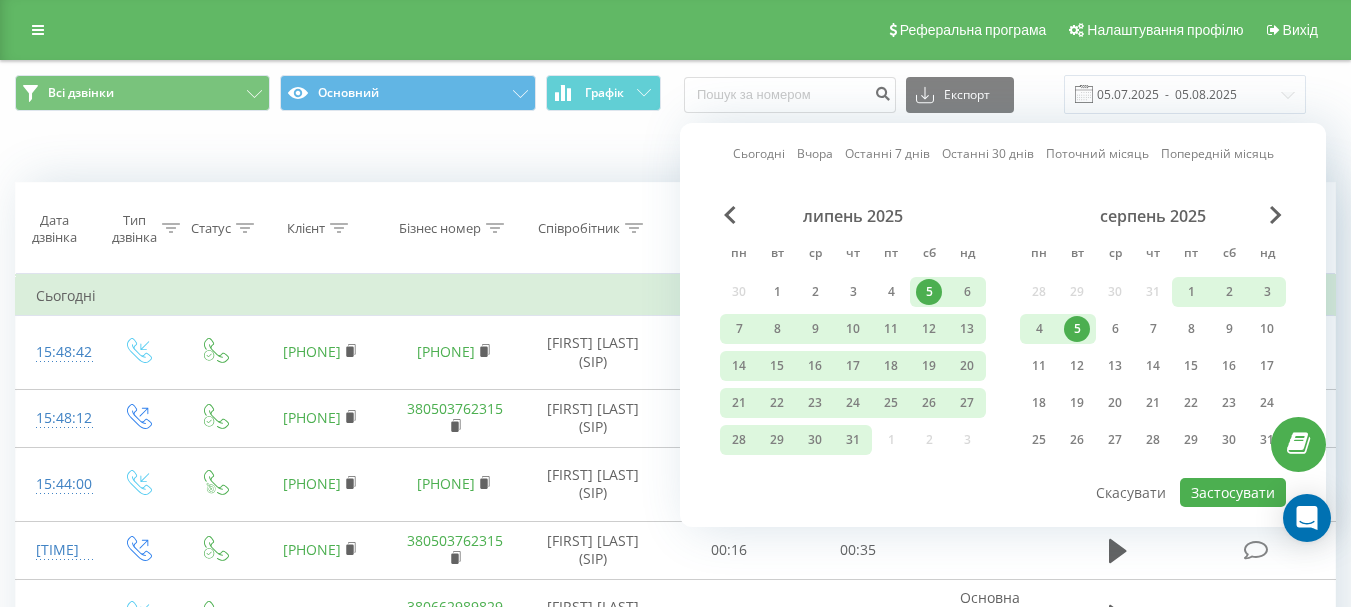 click on "Сьогодні" at bounding box center [759, 153] 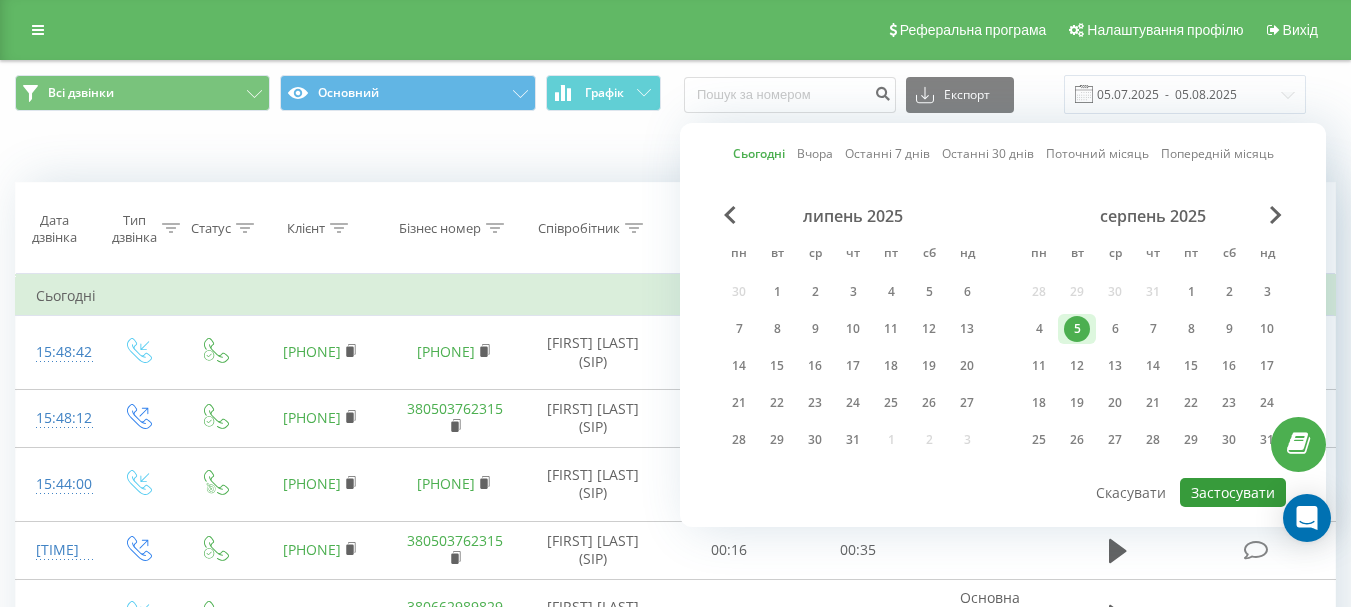 drag, startPoint x: 1193, startPoint y: 496, endPoint x: 885, endPoint y: 446, distance: 312.03204 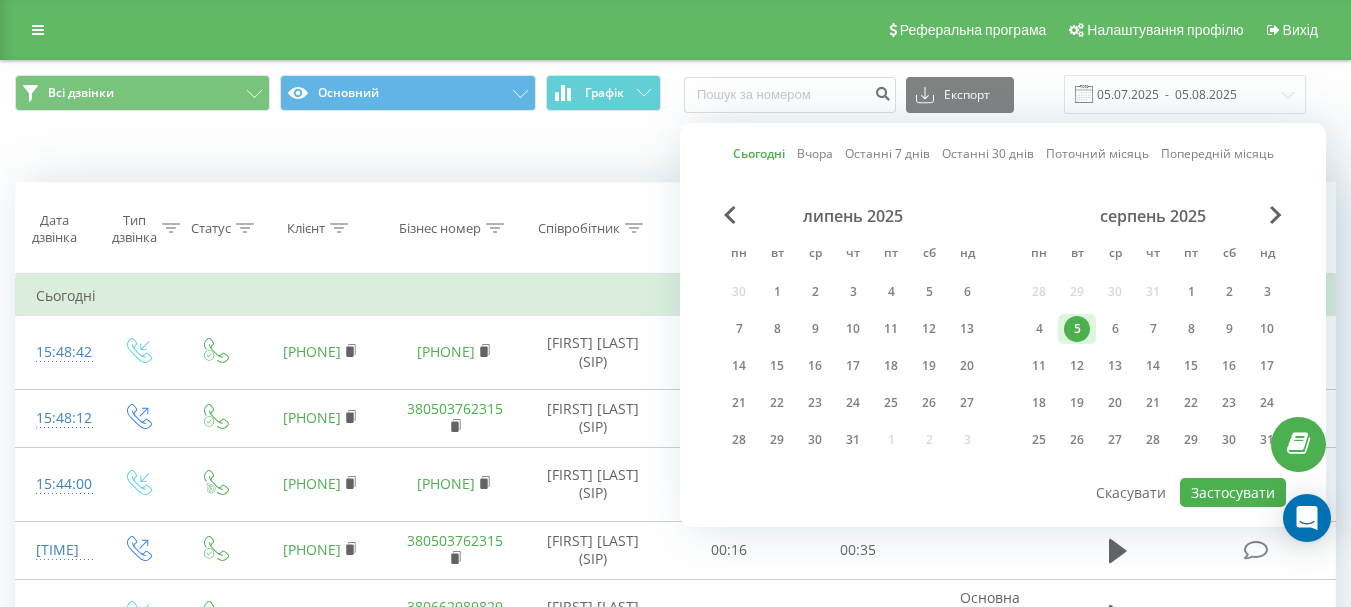 type on "05.08.2025  -  05.08.2025" 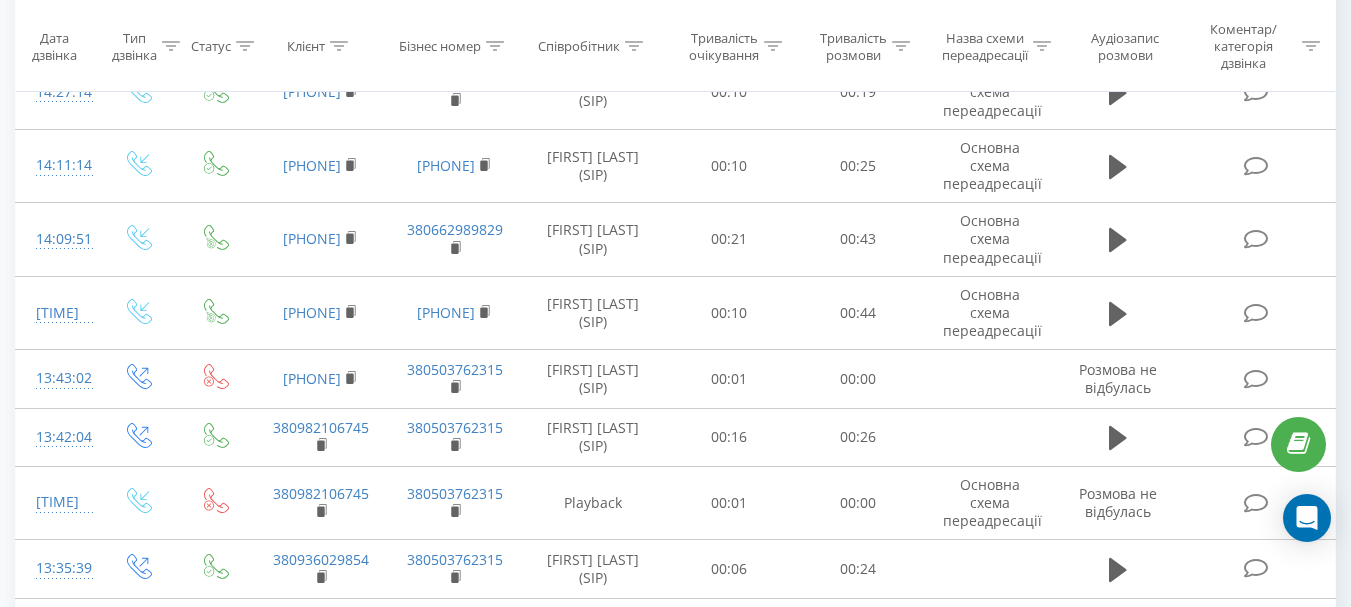 scroll, scrollTop: 1423, scrollLeft: 0, axis: vertical 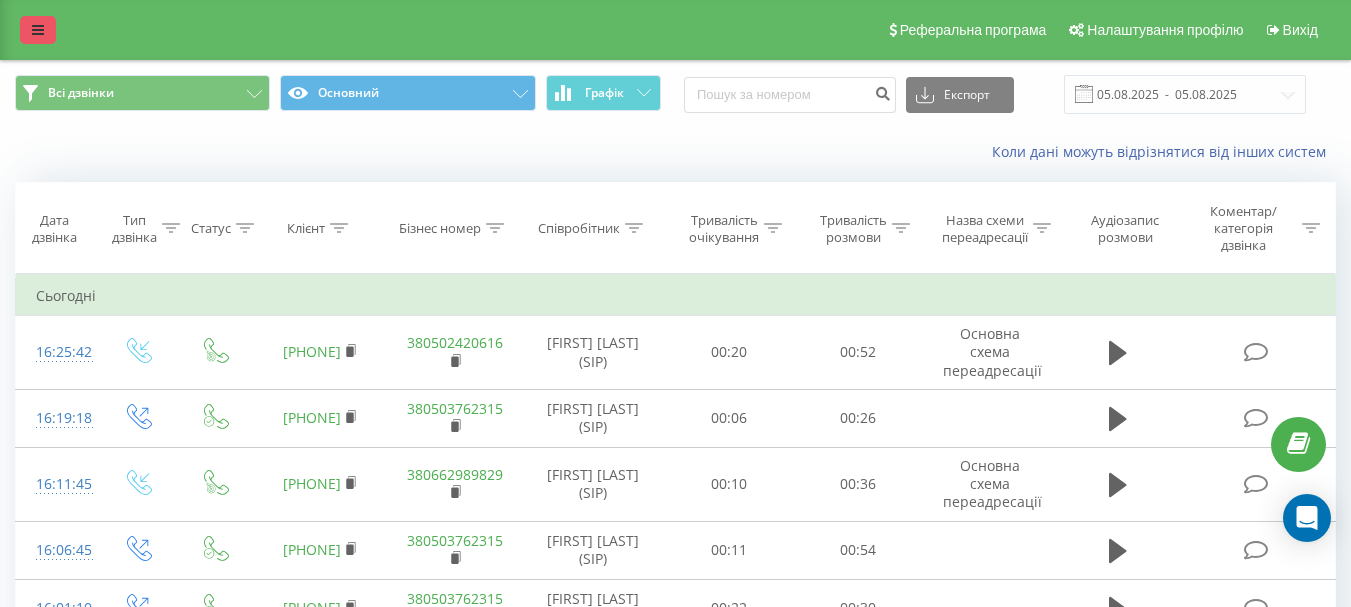 click at bounding box center [38, 30] 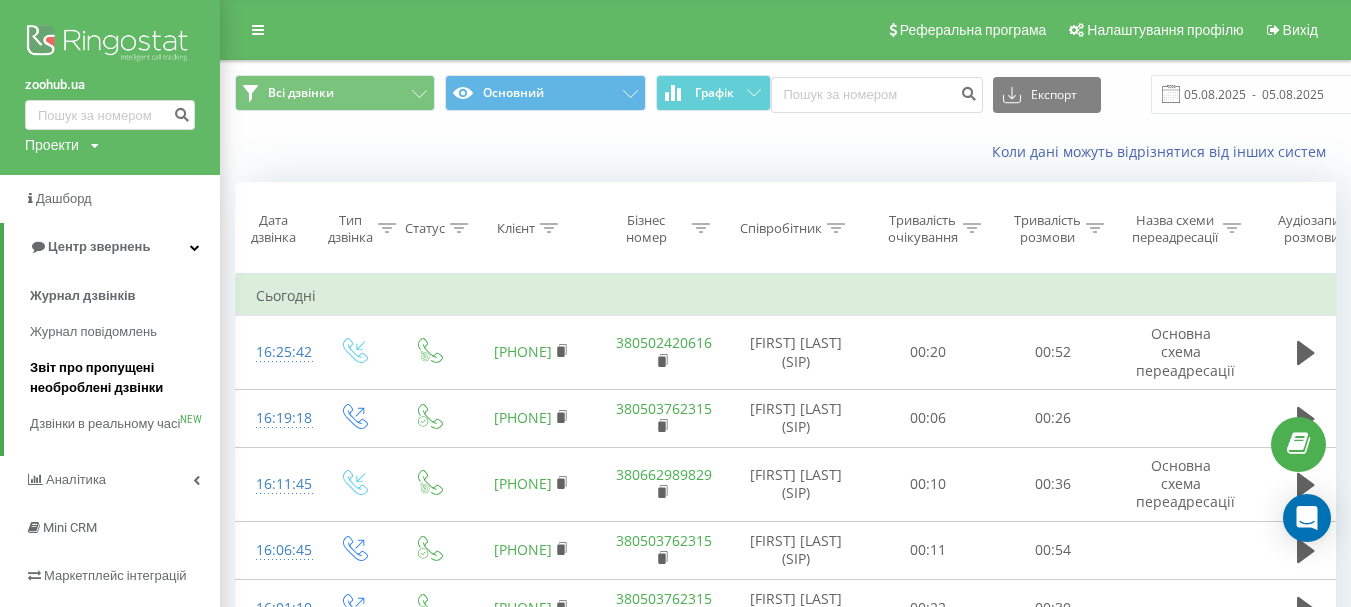 click on "Звіт про пропущені необроблені дзвінки" at bounding box center (120, 378) 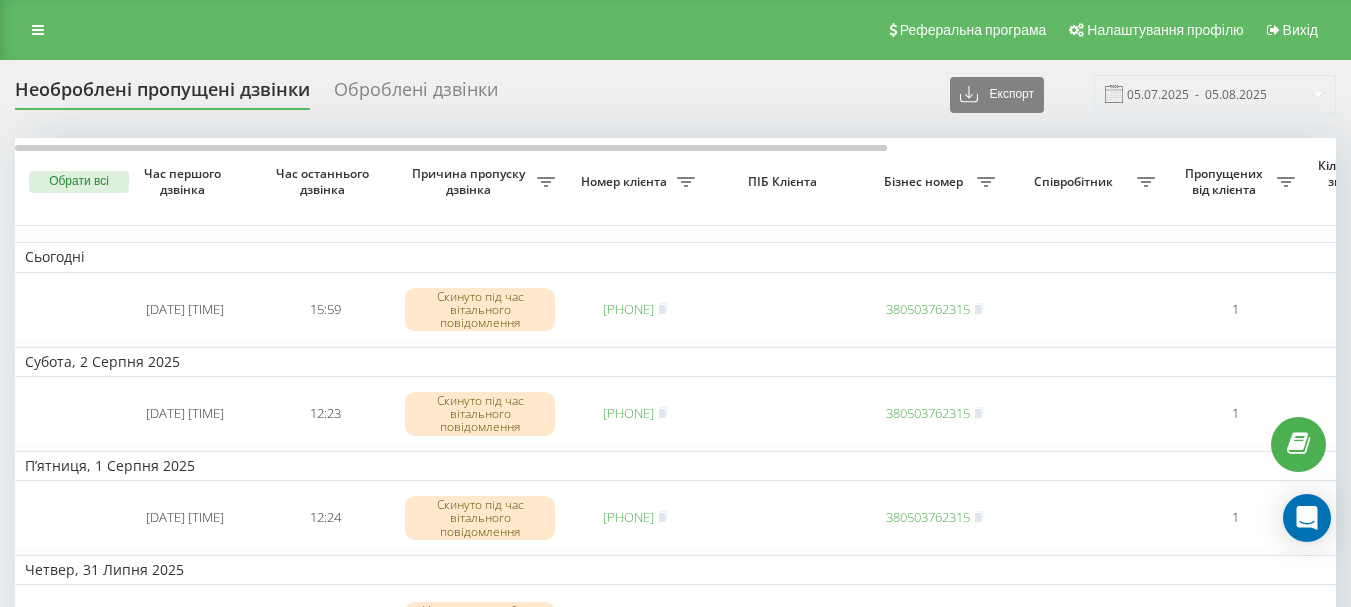 scroll, scrollTop: 0, scrollLeft: 0, axis: both 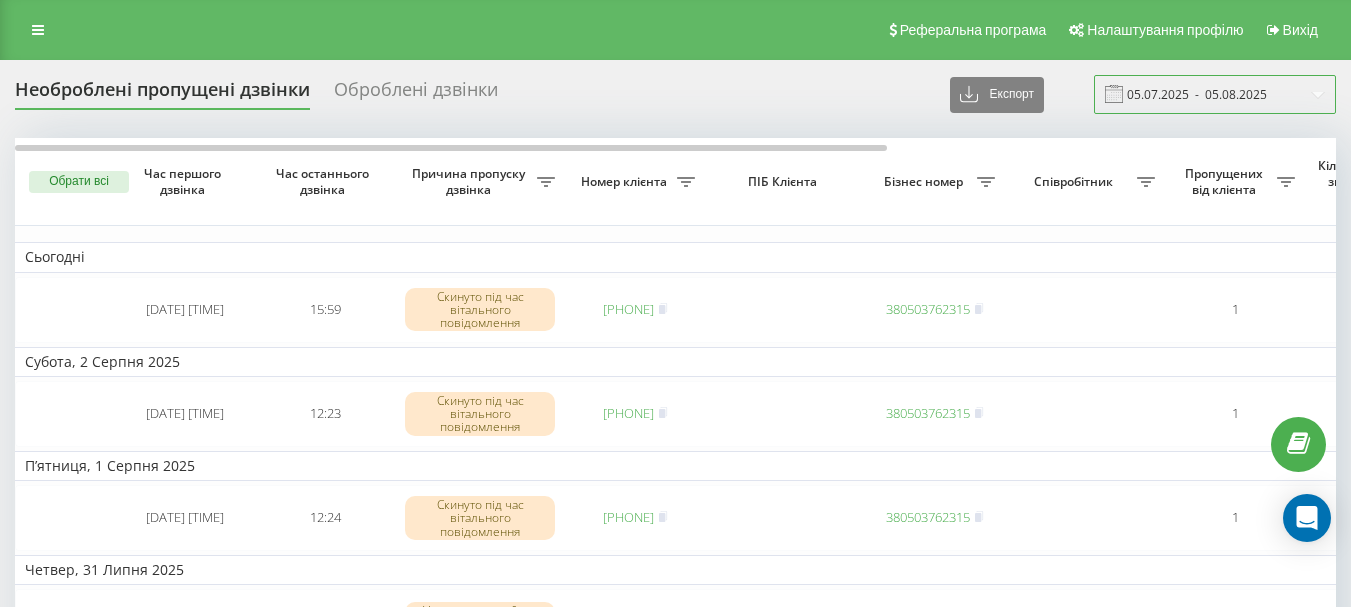 drag, startPoint x: 1211, startPoint y: 96, endPoint x: 1132, endPoint y: 113, distance: 80.80842 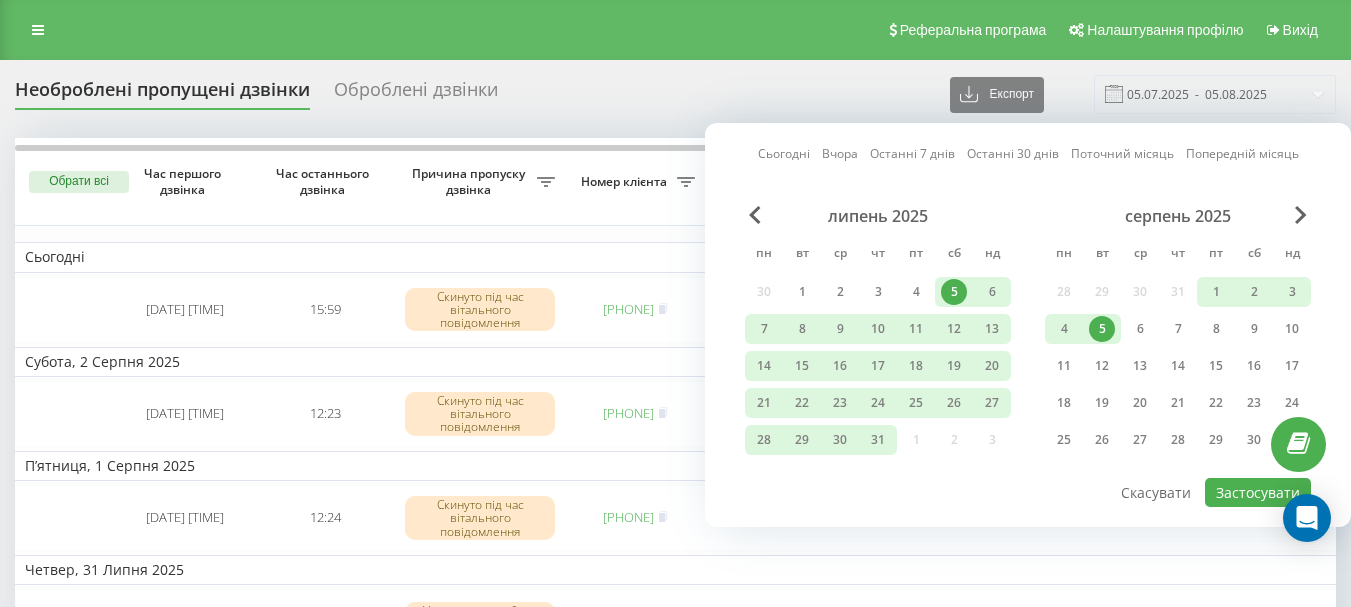 click on "Сьогодні" at bounding box center [784, 153] 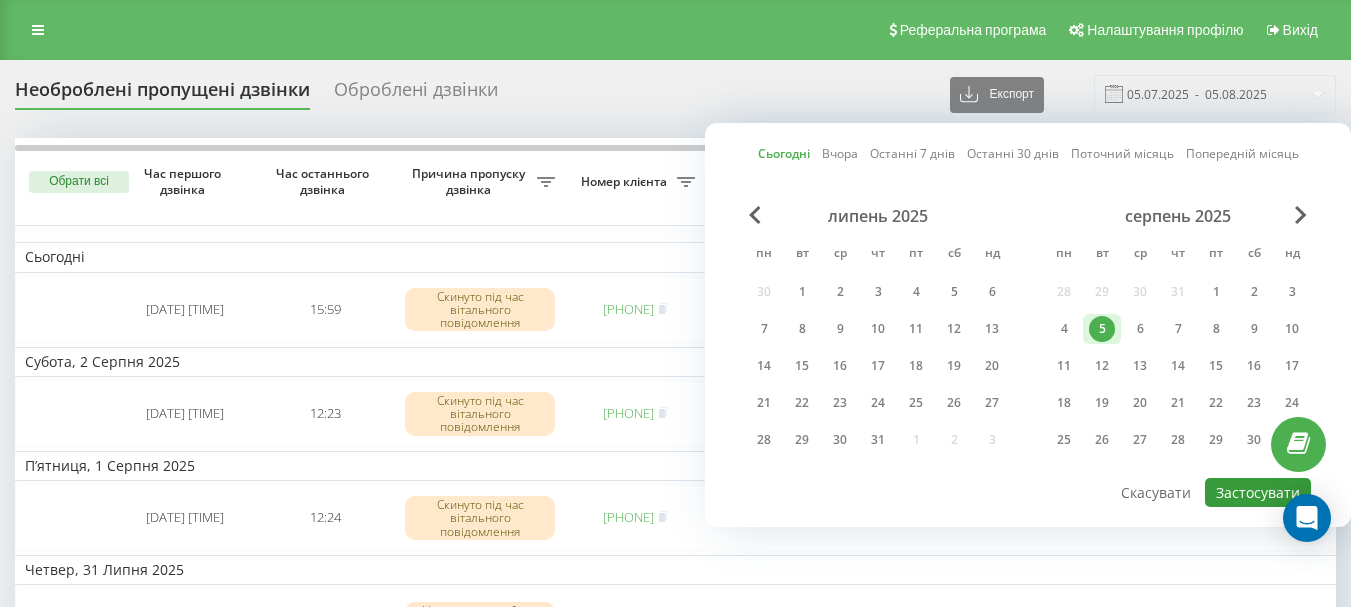 drag, startPoint x: 1251, startPoint y: 497, endPoint x: 1189, endPoint y: 481, distance: 64.03124 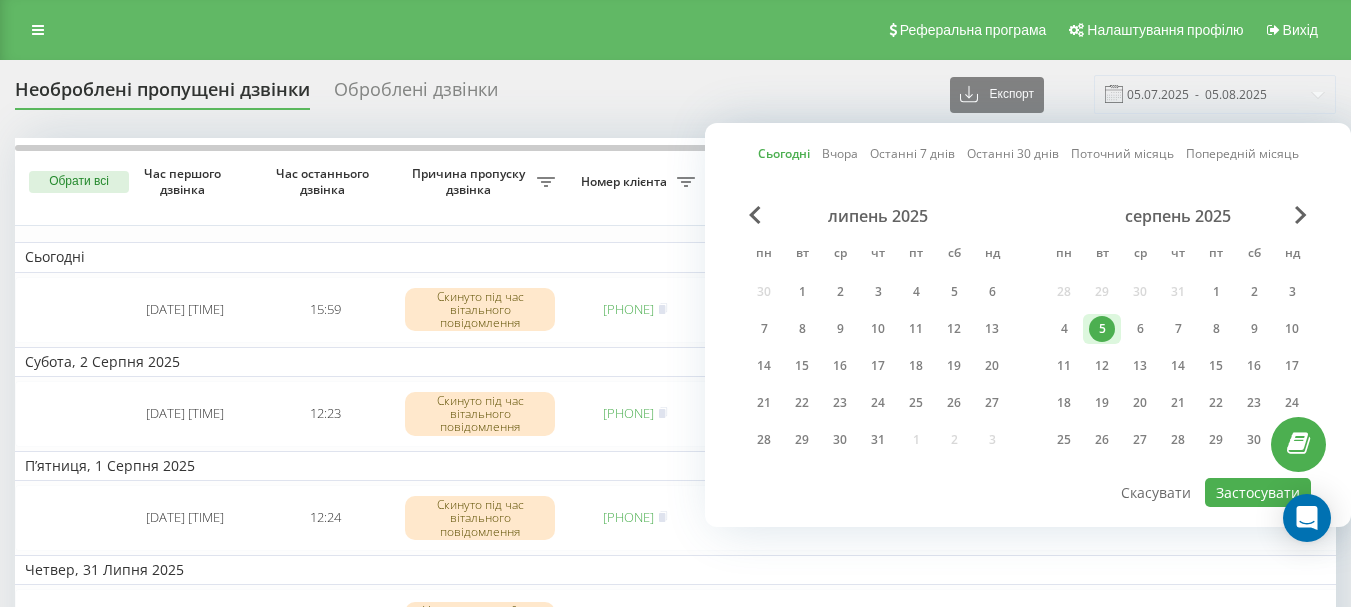 type on "05.08.2025  -  05.08.2025" 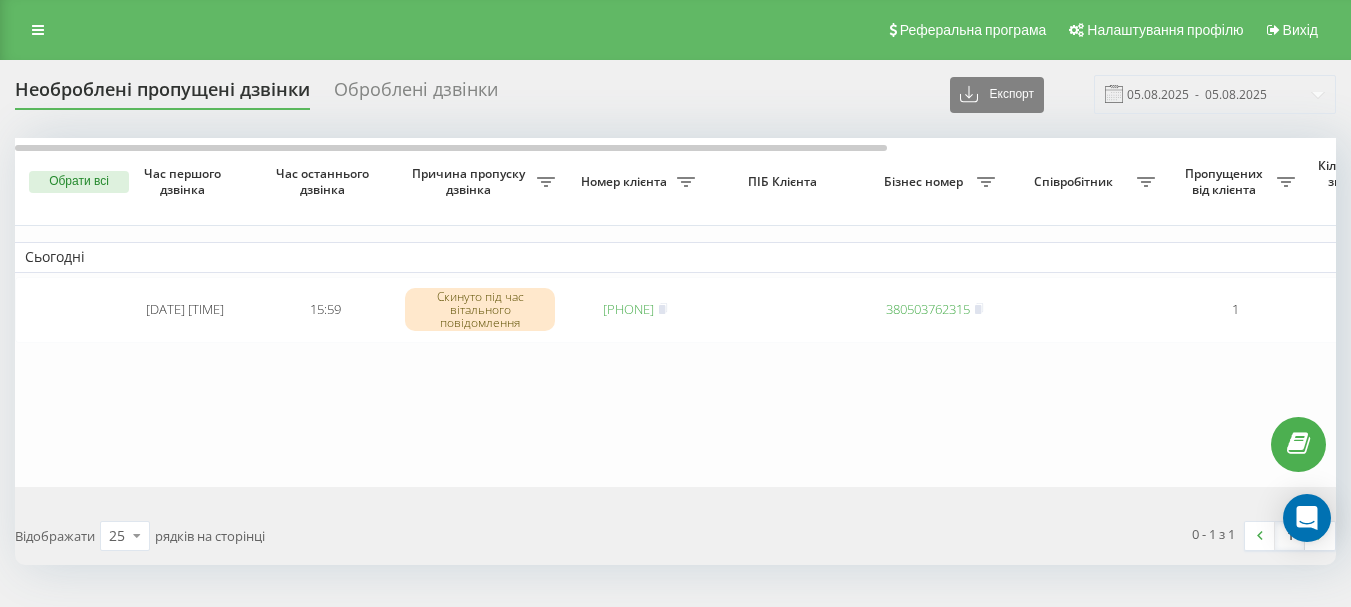 click on "Сьогодні [DATE] [TIME] [TIME] Скинуто під час вітального повідомлення [PHONE] [PHONE] 1 2 40 хвилин тому Основна схема переадресації Обробити Не вдалося зв'язатися Зв'язався з клієнтом за допомогою іншого каналу Клієнт передзвонив сам з іншого номера Інший варіант" at bounding box center (1015, 312) 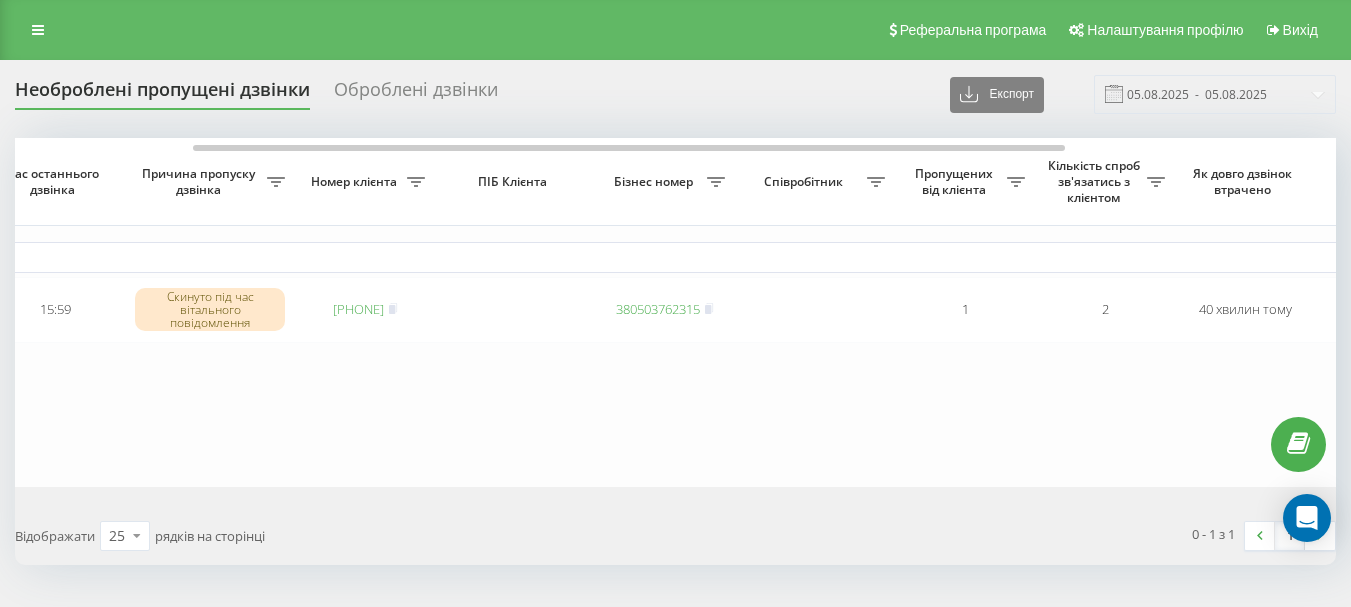 scroll, scrollTop: 0, scrollLeft: 360, axis: horizontal 